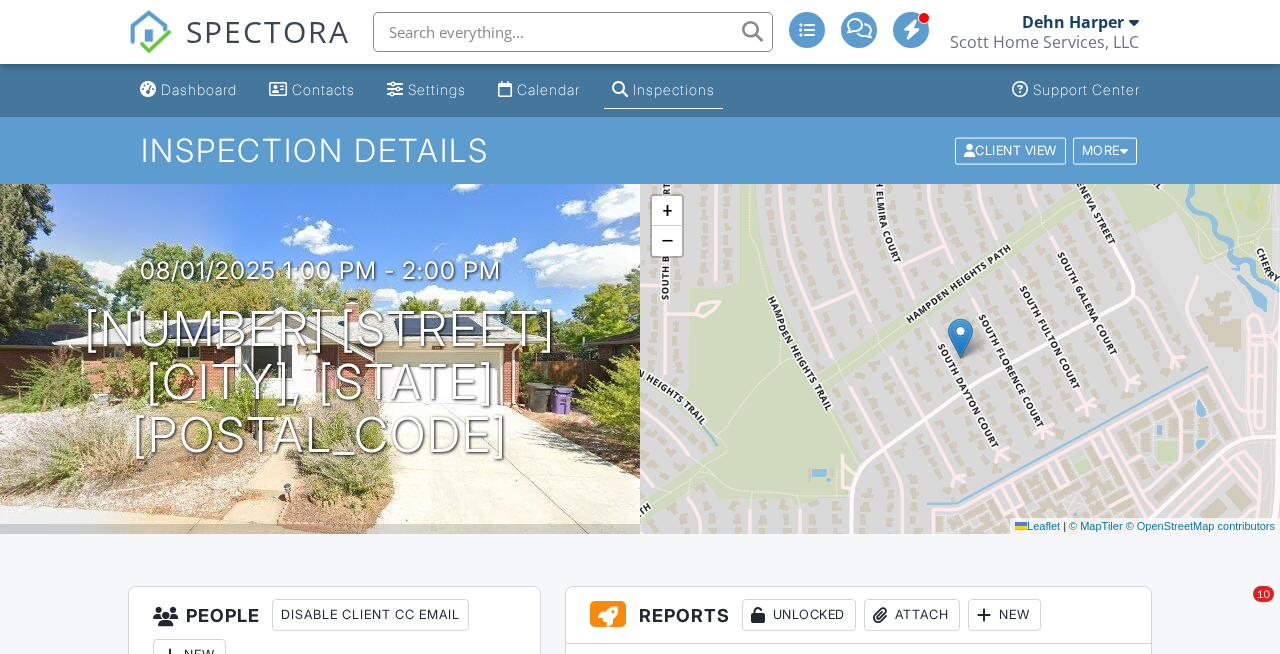 scroll, scrollTop: 526, scrollLeft: 0, axis: vertical 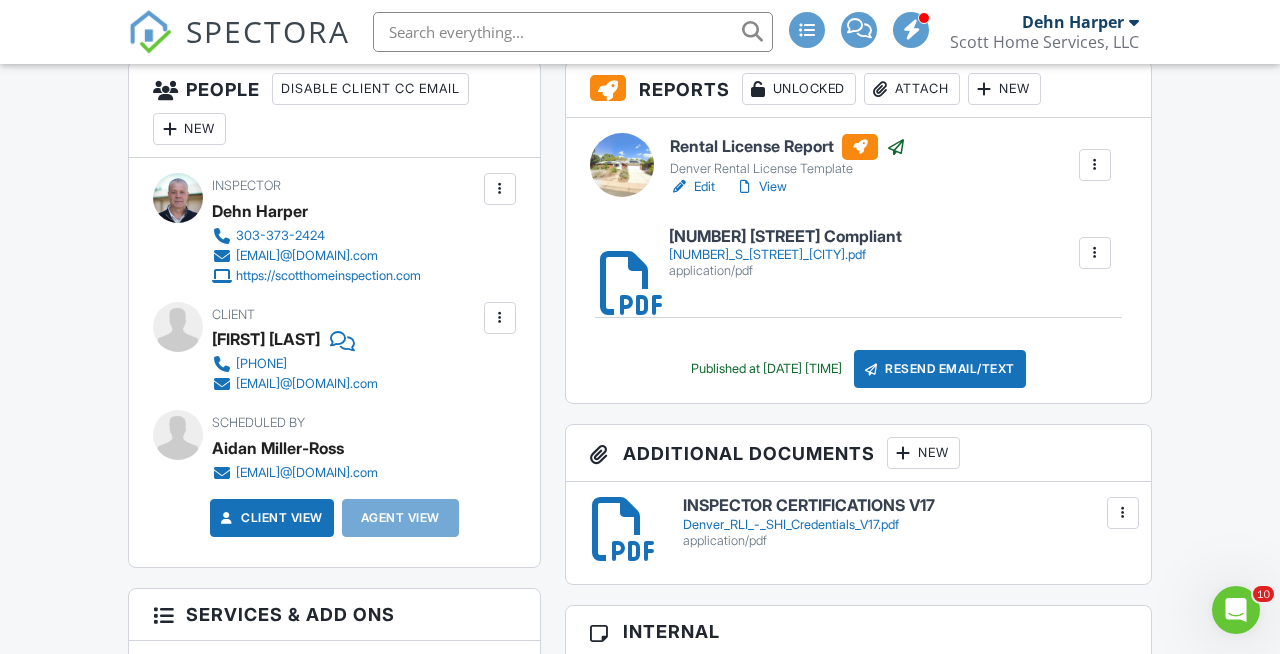 click on "3264_S_Elmira_Ct_Compliant.pdf" at bounding box center (785, 255) 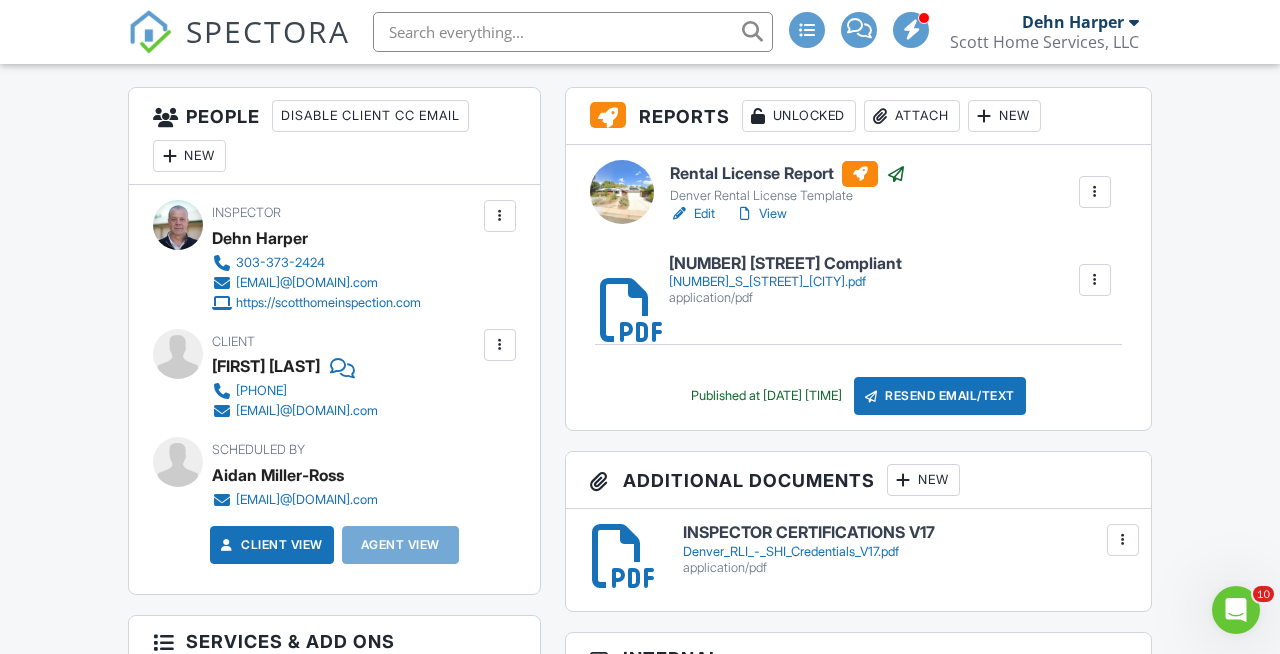 scroll, scrollTop: 504, scrollLeft: 0, axis: vertical 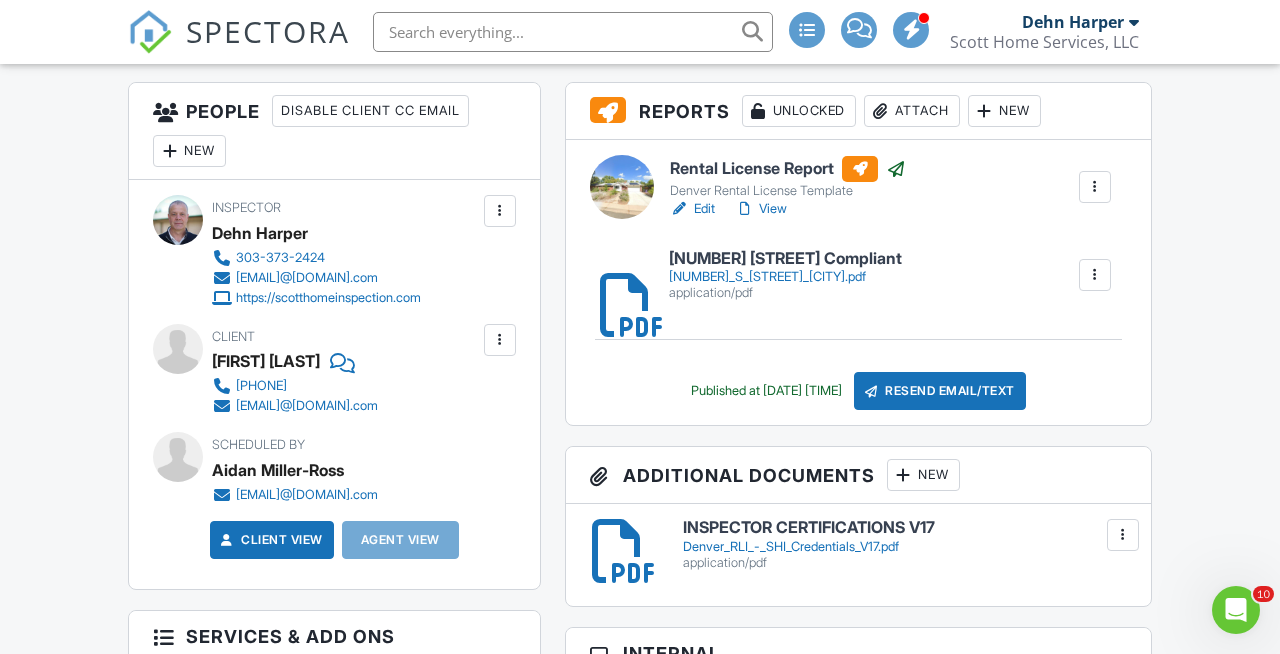 click at bounding box center [1095, 275] 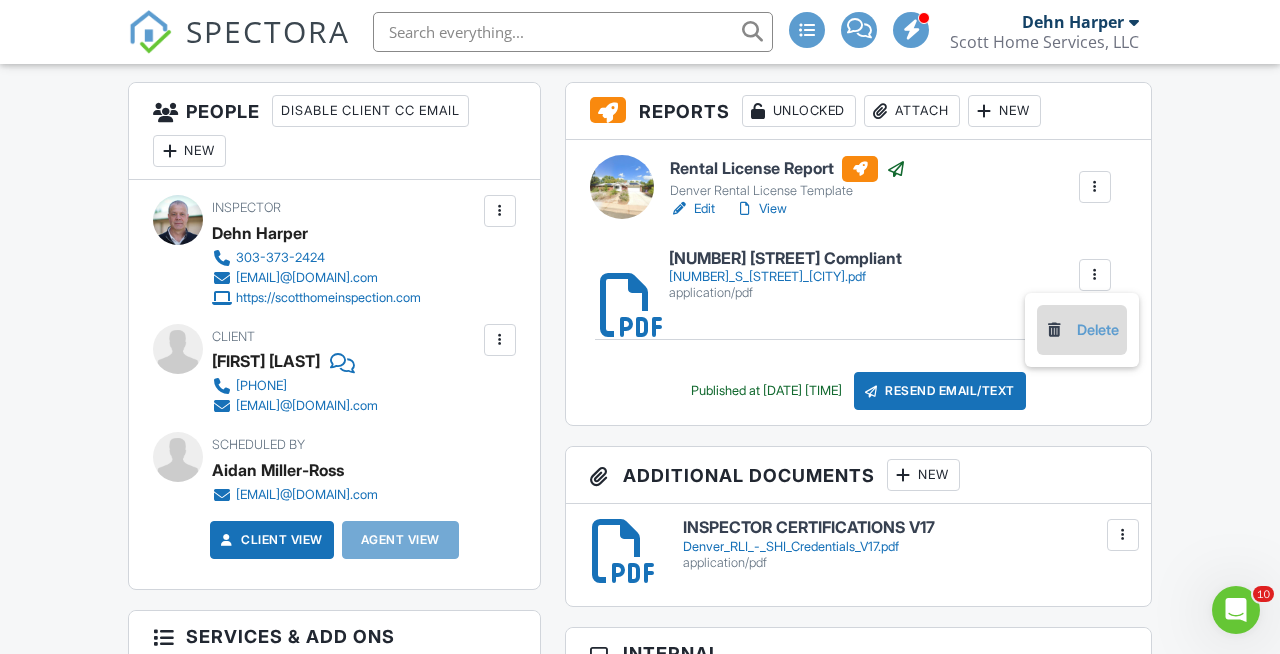 click on "Delete" at bounding box center (1082, 330) 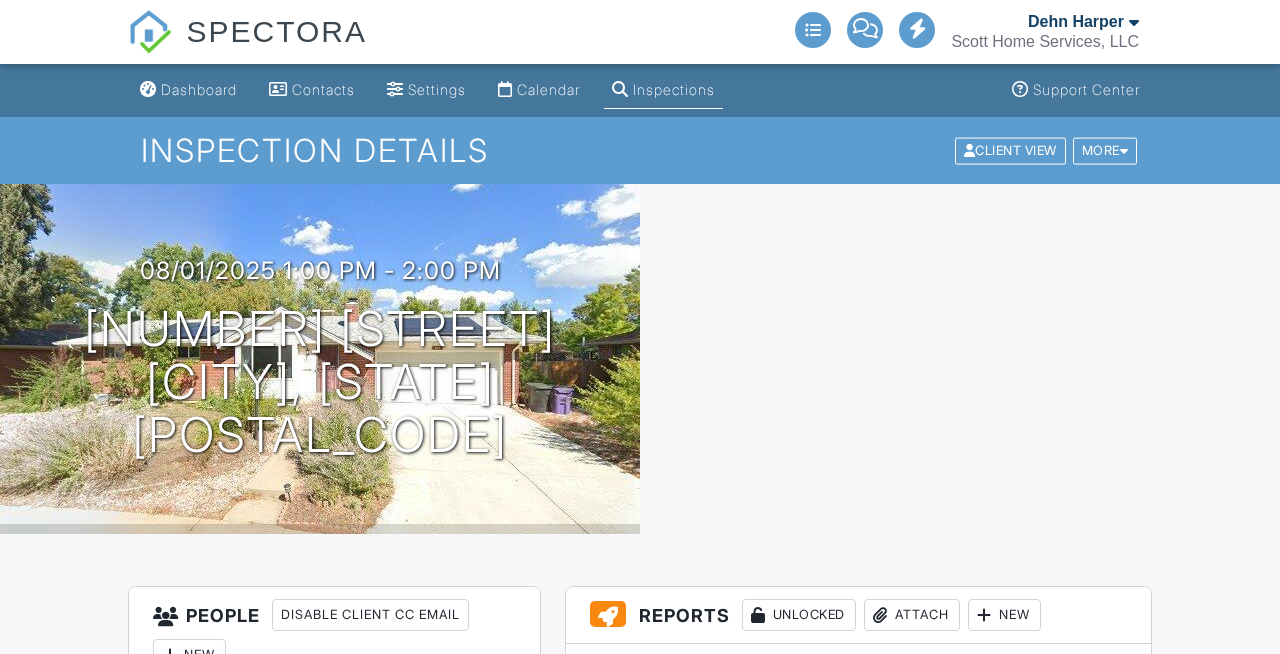 scroll, scrollTop: 0, scrollLeft: 0, axis: both 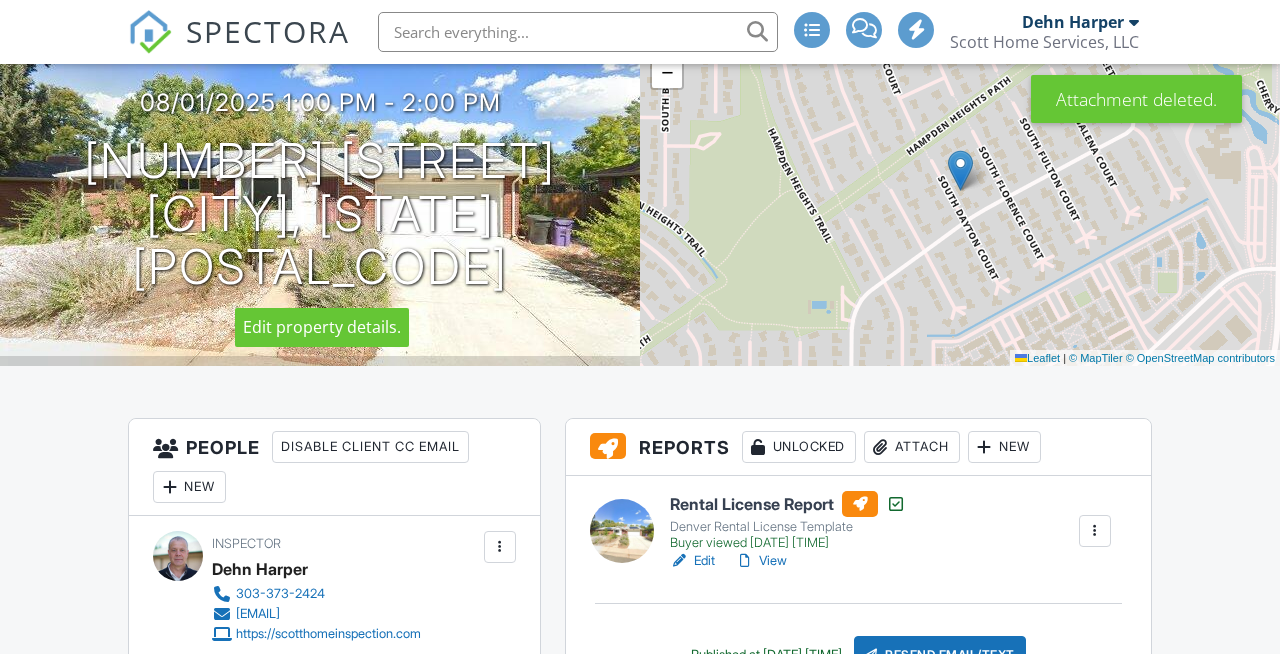 click on "Attach" at bounding box center [912, 447] 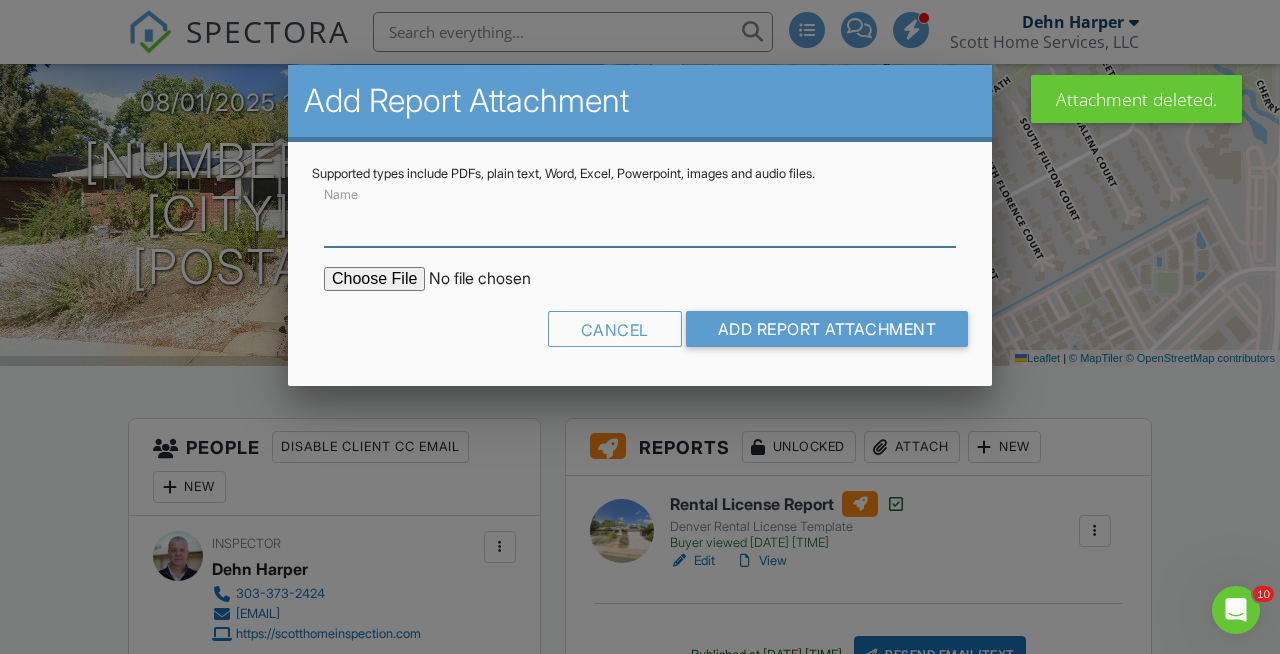 scroll, scrollTop: 0, scrollLeft: 0, axis: both 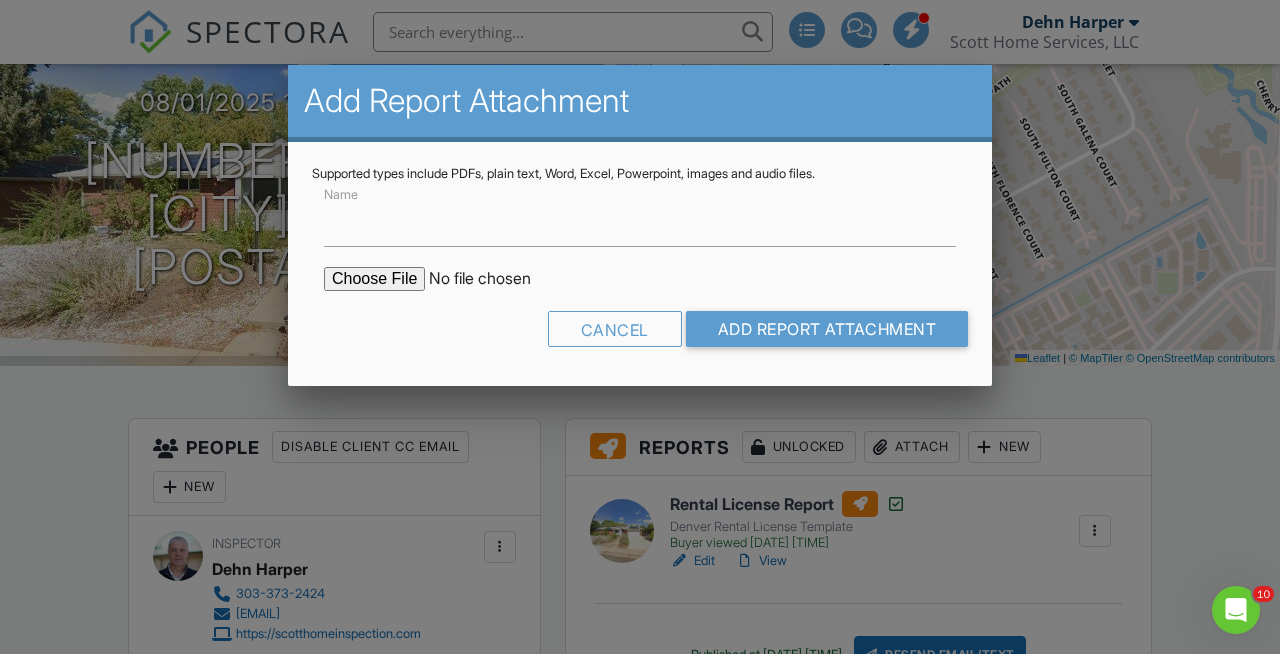 click at bounding box center [494, 279] 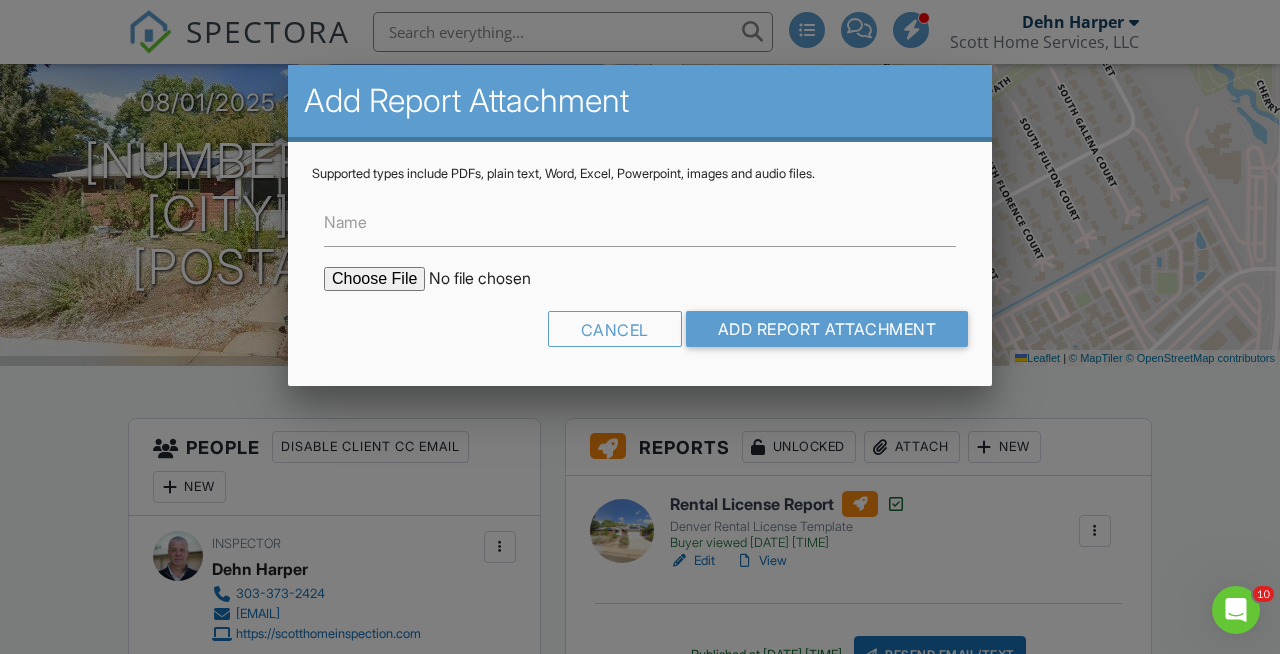 type on "C:\fakepath\[NUMBER] [STREET] Compliant.pdf" 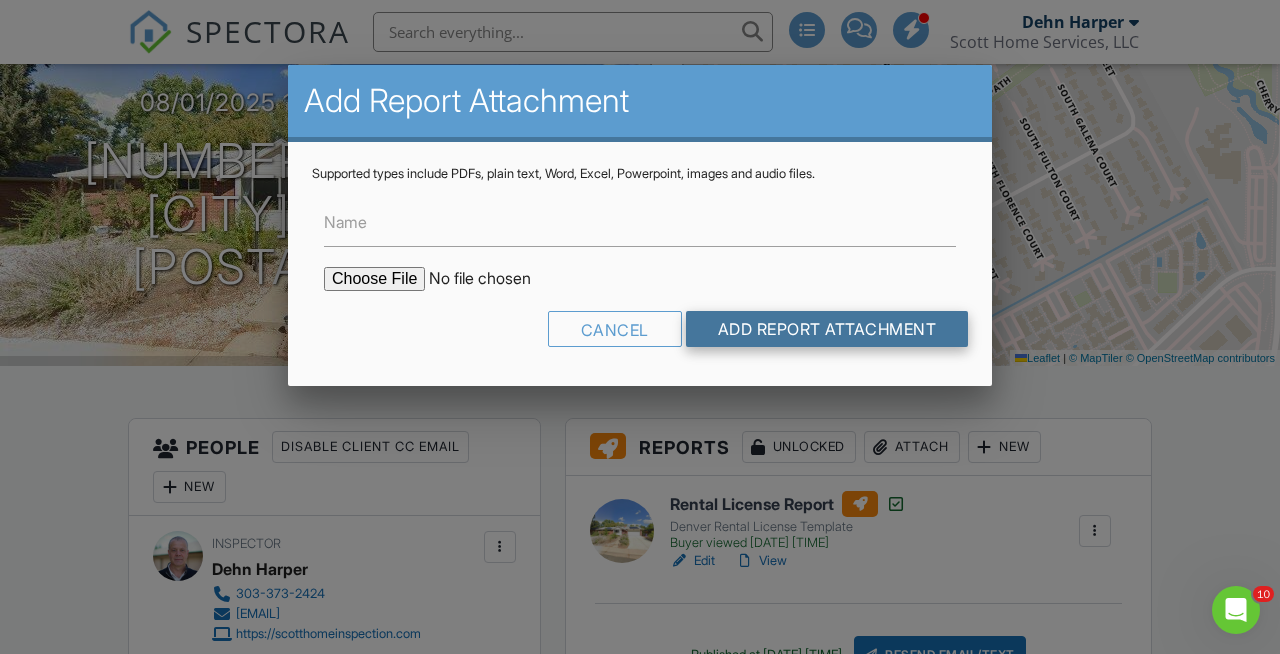 click on "Add Report Attachment" at bounding box center (827, 329) 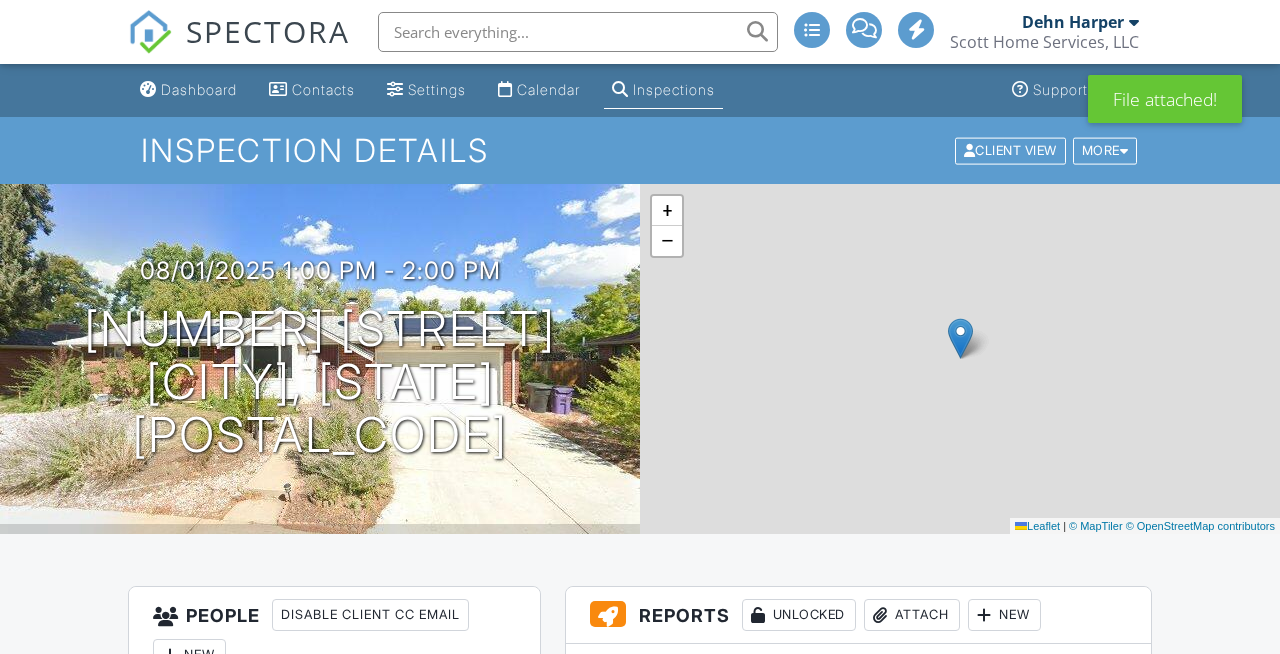 click on "Resend Email/Text" at bounding box center (940, 911) 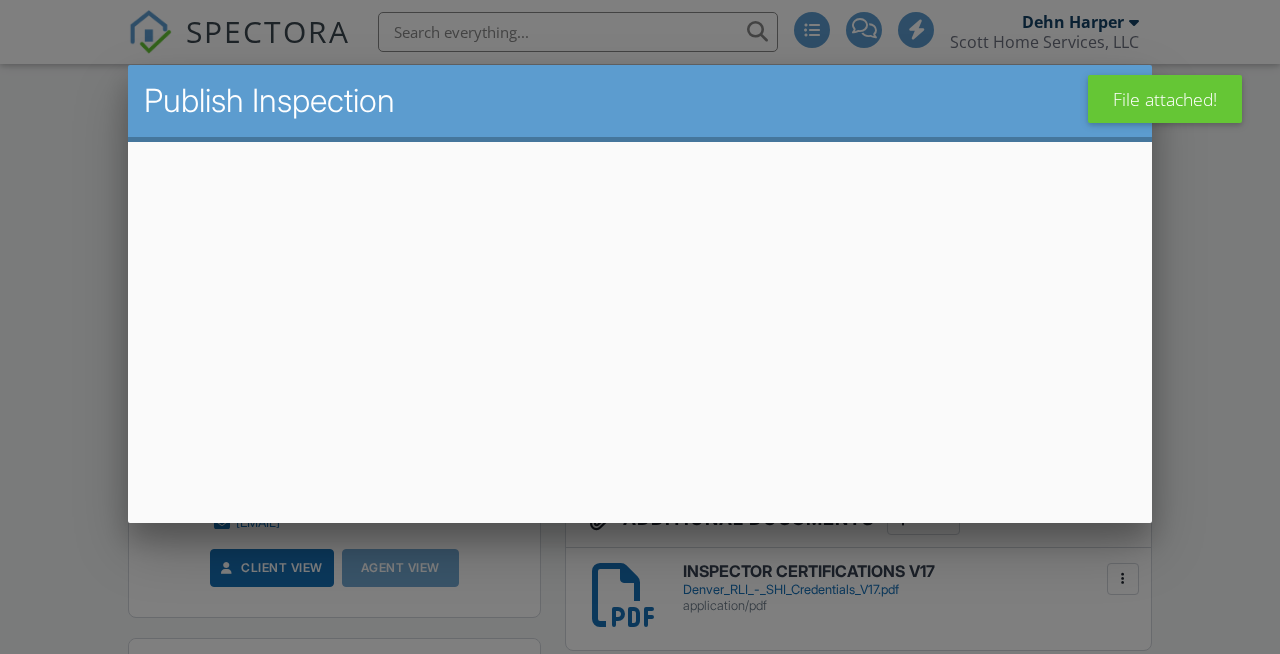 scroll, scrollTop: 476, scrollLeft: 0, axis: vertical 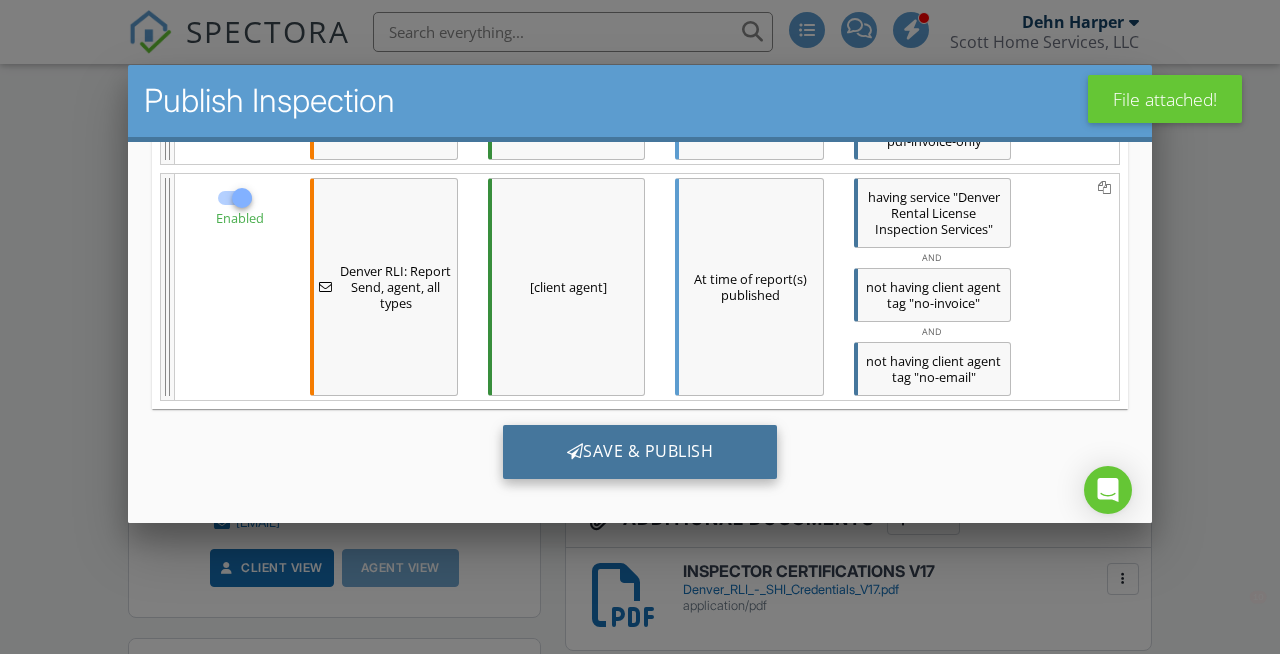 click on "Save & Publish" at bounding box center [640, 452] 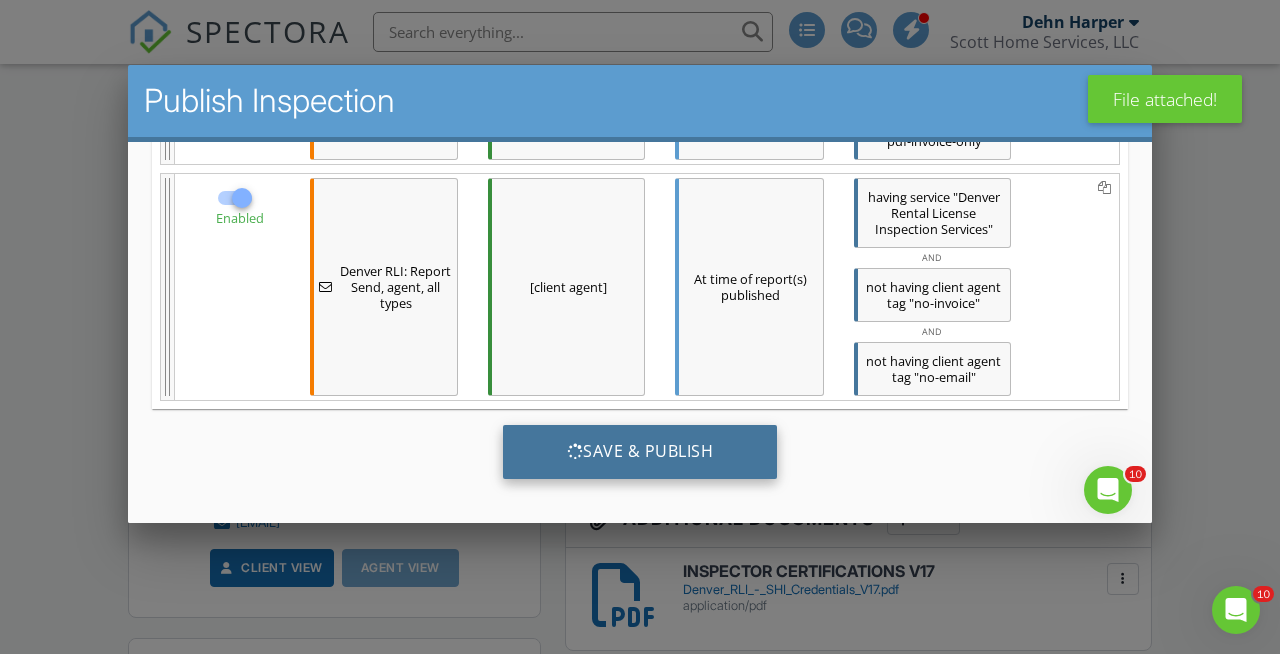 scroll, scrollTop: 0, scrollLeft: 0, axis: both 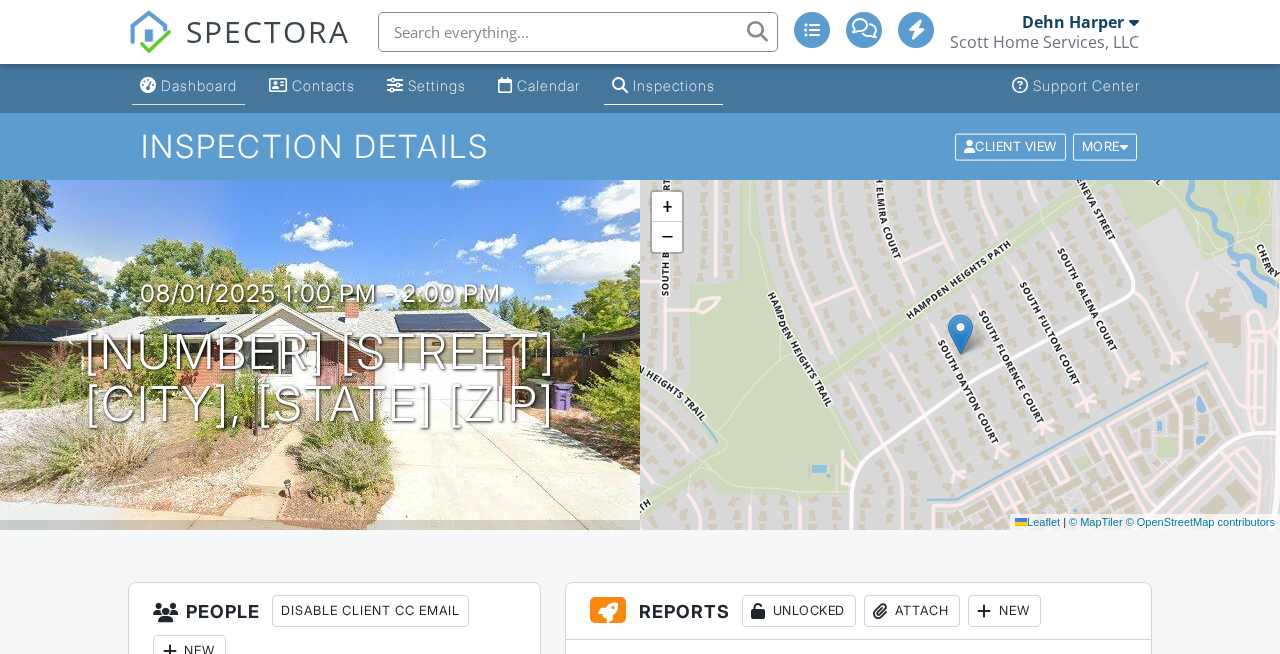 click on "Dashboard" at bounding box center [199, 85] 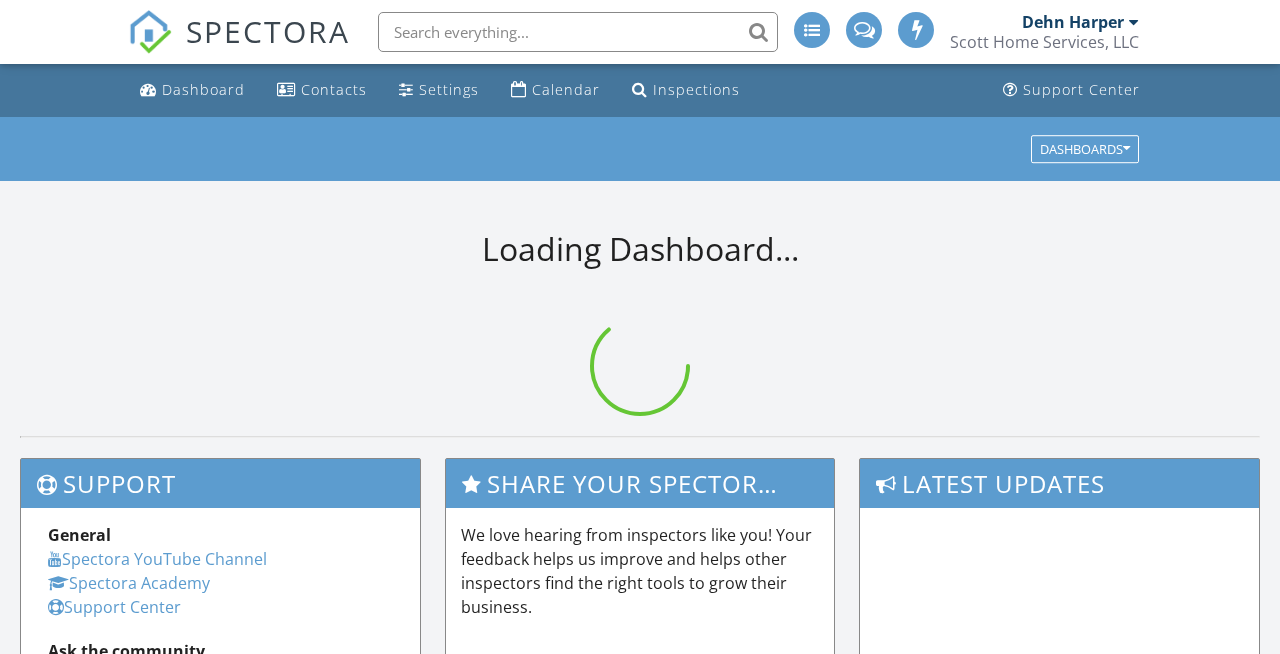 scroll, scrollTop: 0, scrollLeft: 0, axis: both 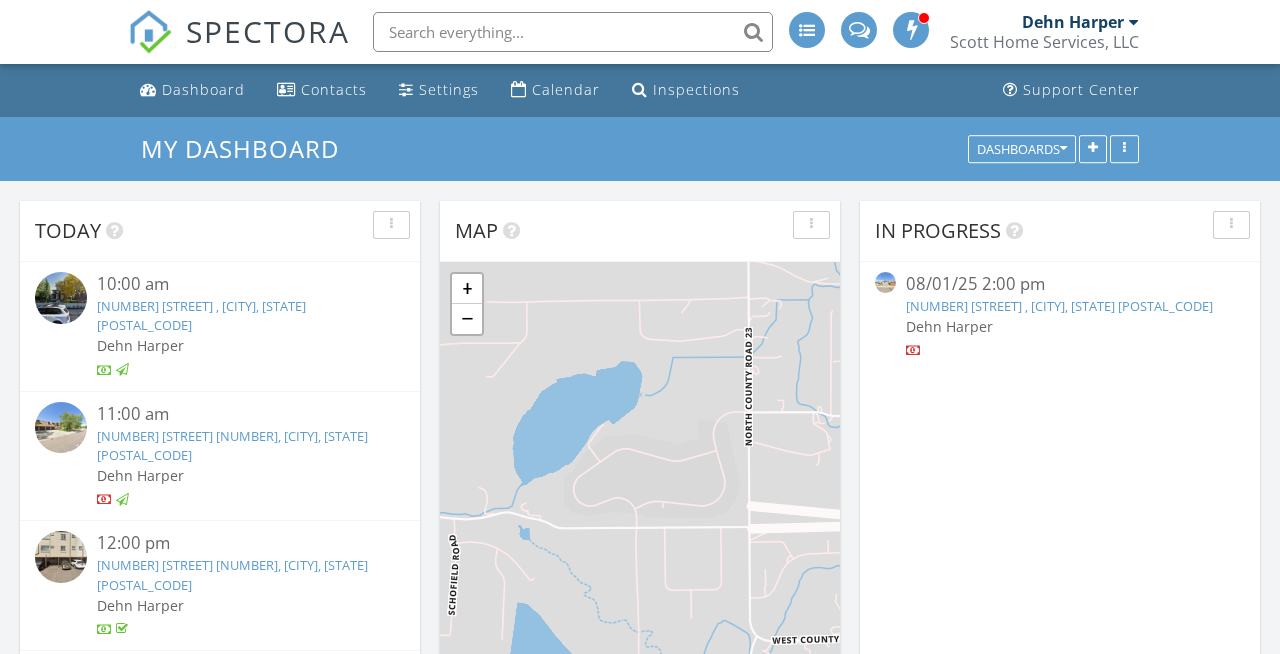 click on "[NUMBER] [STREET] , [CITY], [STATE] [POSTAL_CODE]" at bounding box center [1059, 306] 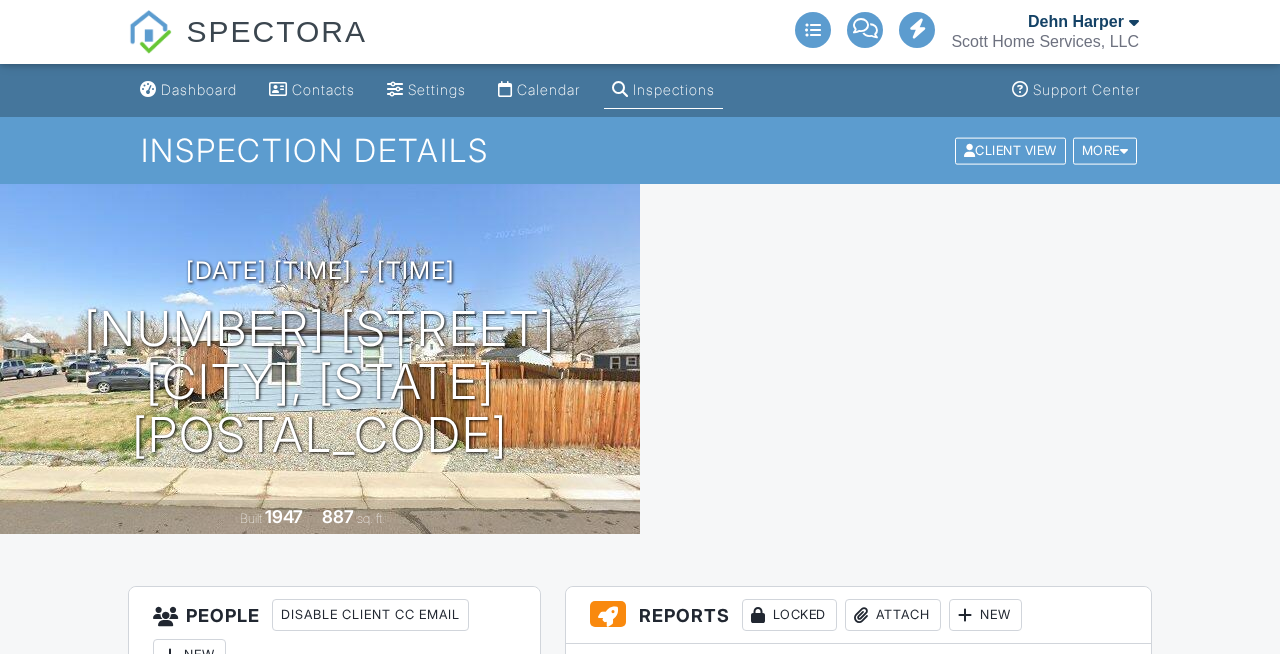 scroll, scrollTop: 0, scrollLeft: 0, axis: both 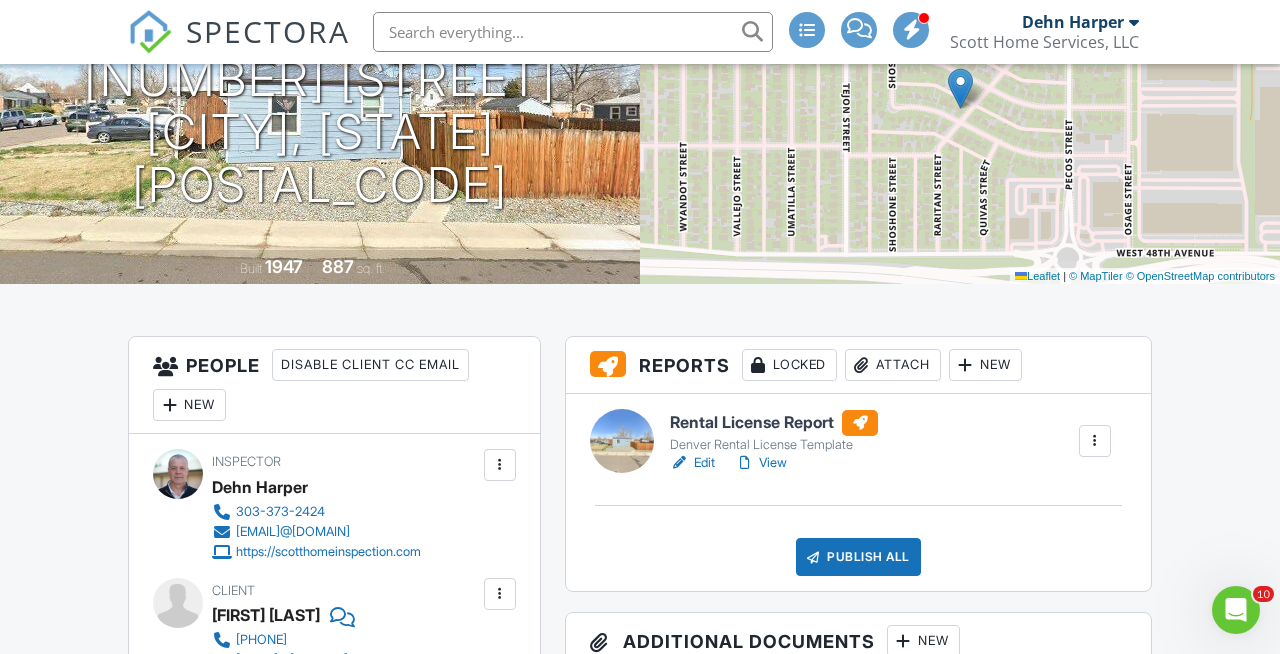 click on "Attach" at bounding box center [893, 365] 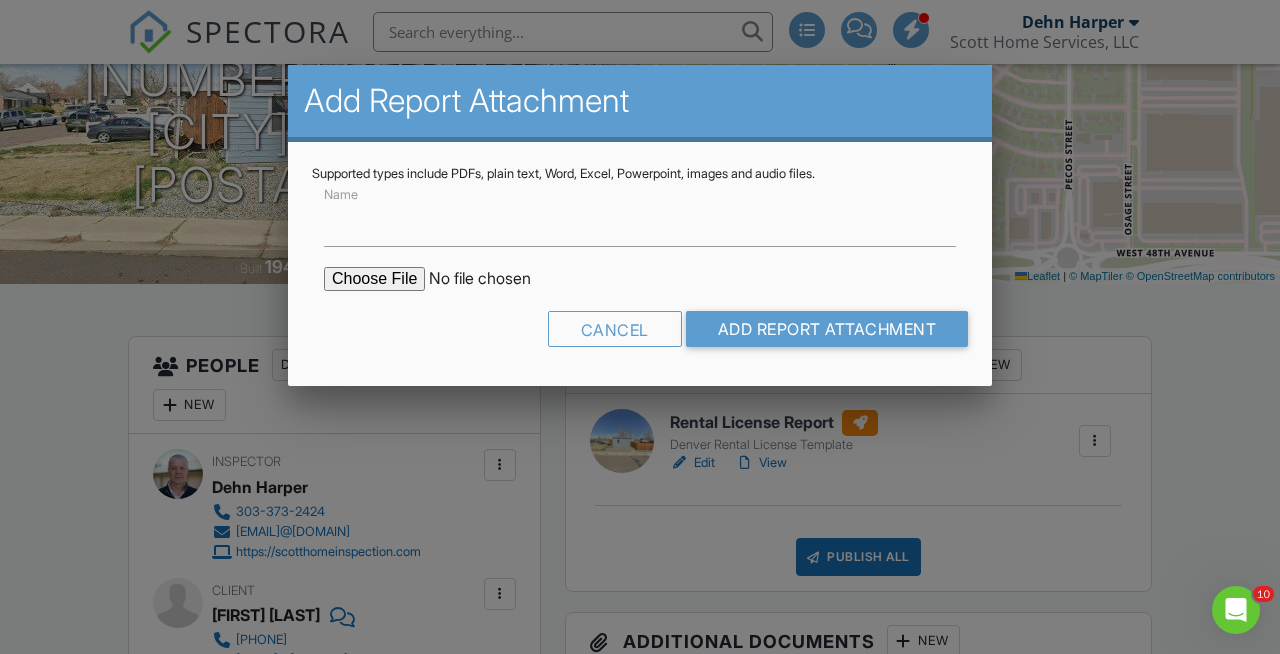 click at bounding box center (494, 279) 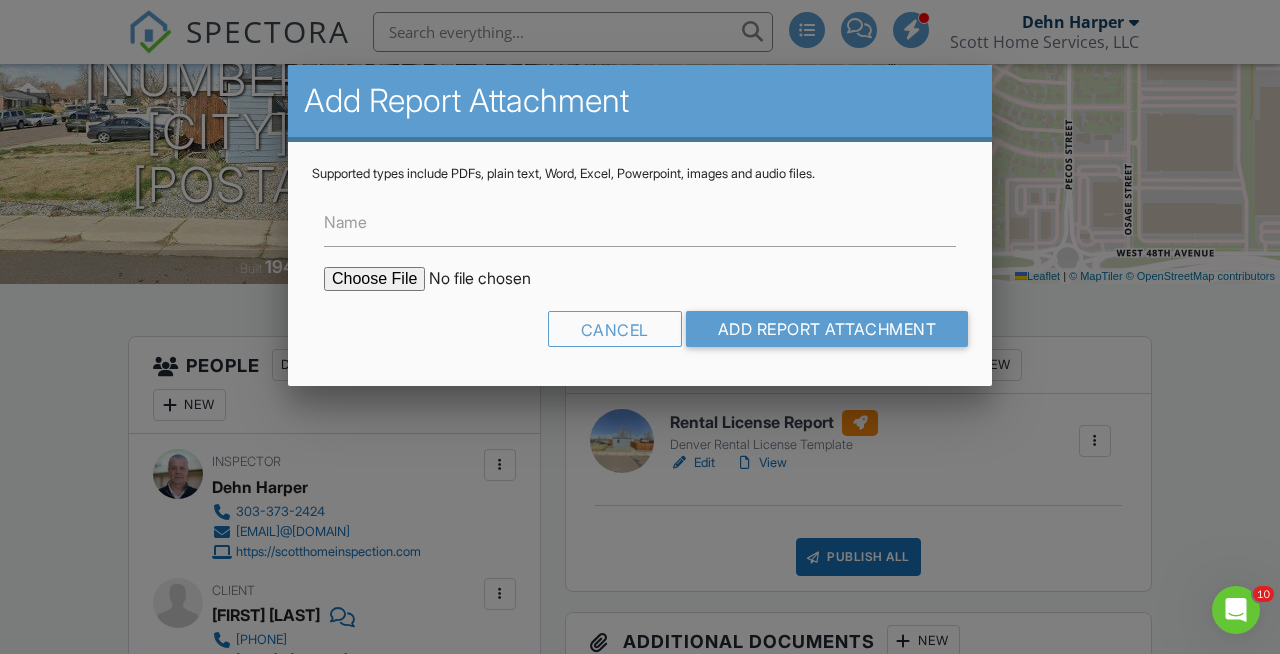 type on "C:\fakepath\1825 W Dixie Pl Non Compliant Signed.pdf" 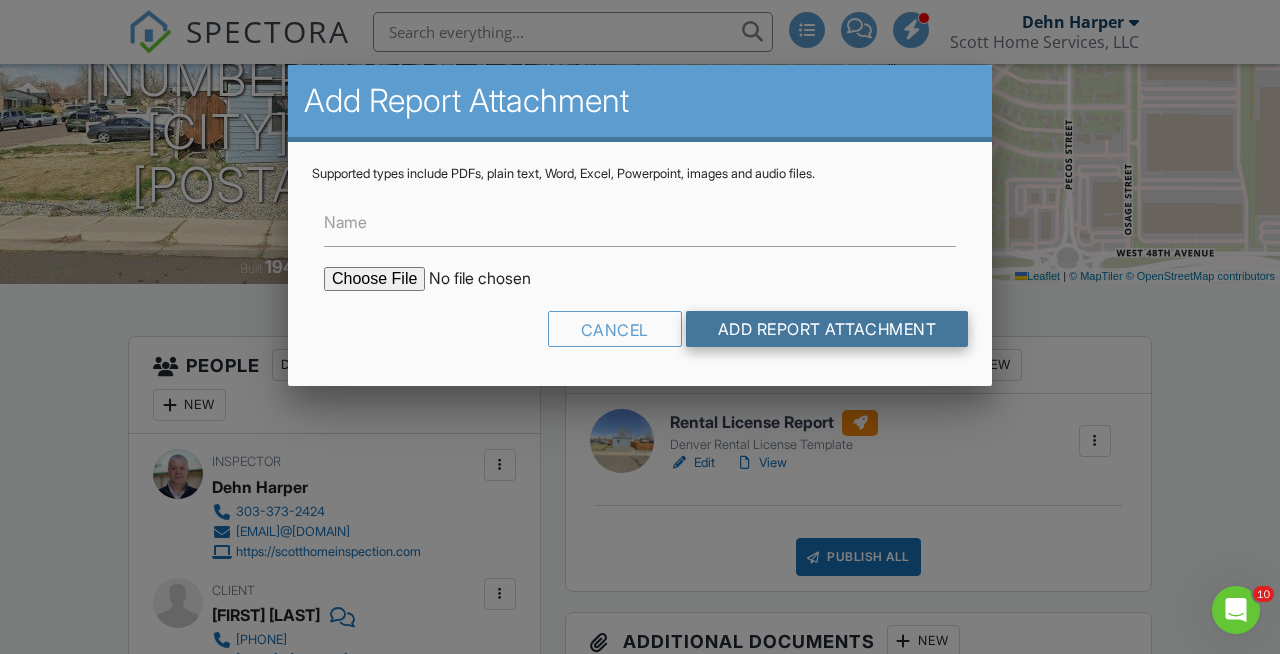 click on "Add Report Attachment" at bounding box center [827, 329] 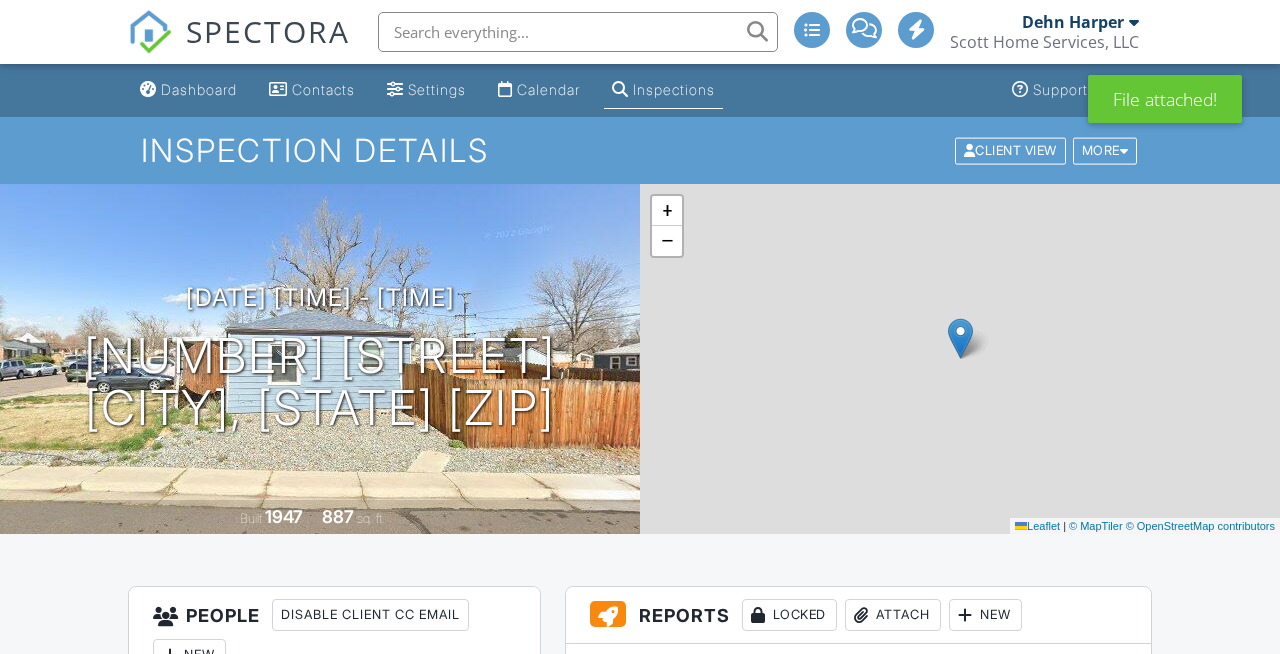 scroll, scrollTop: 622, scrollLeft: 0, axis: vertical 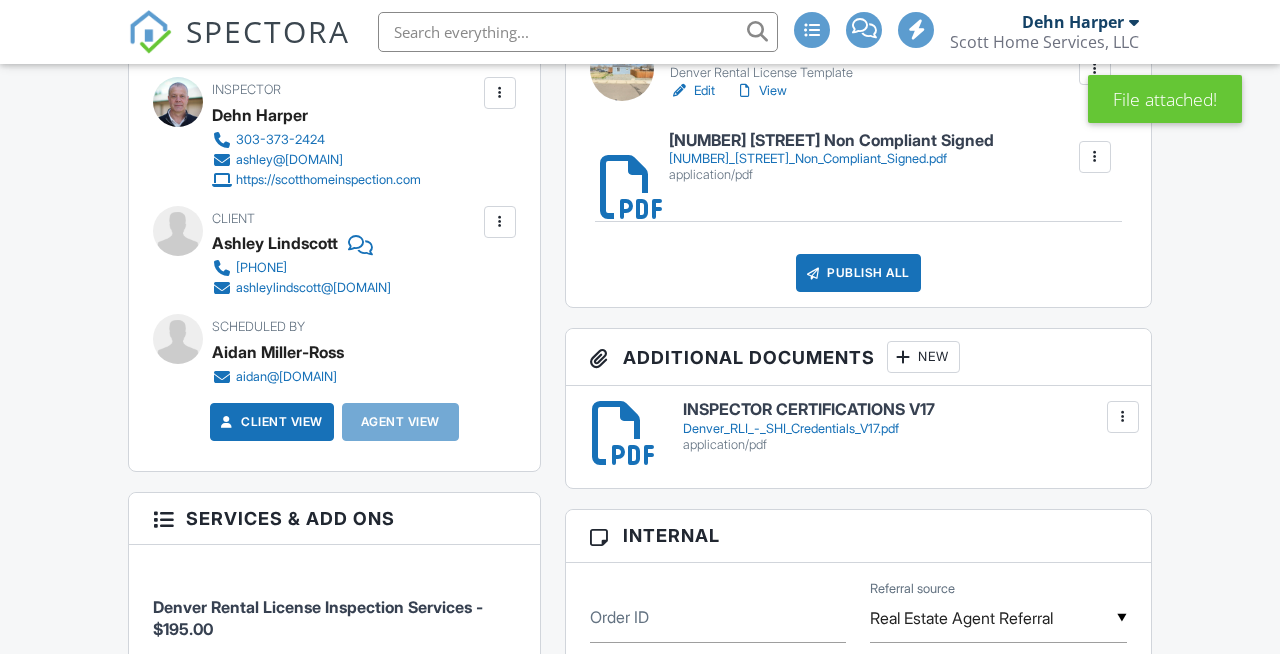 click on "Publish All" at bounding box center [858, 273] 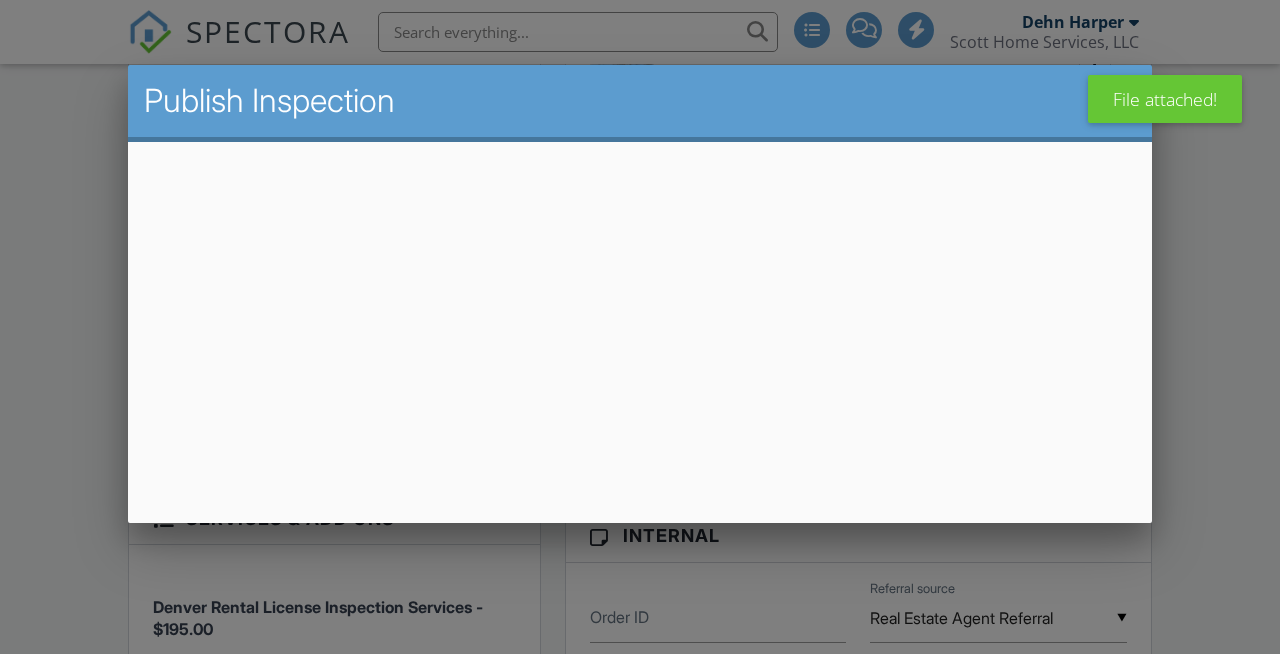 scroll, scrollTop: 622, scrollLeft: 0, axis: vertical 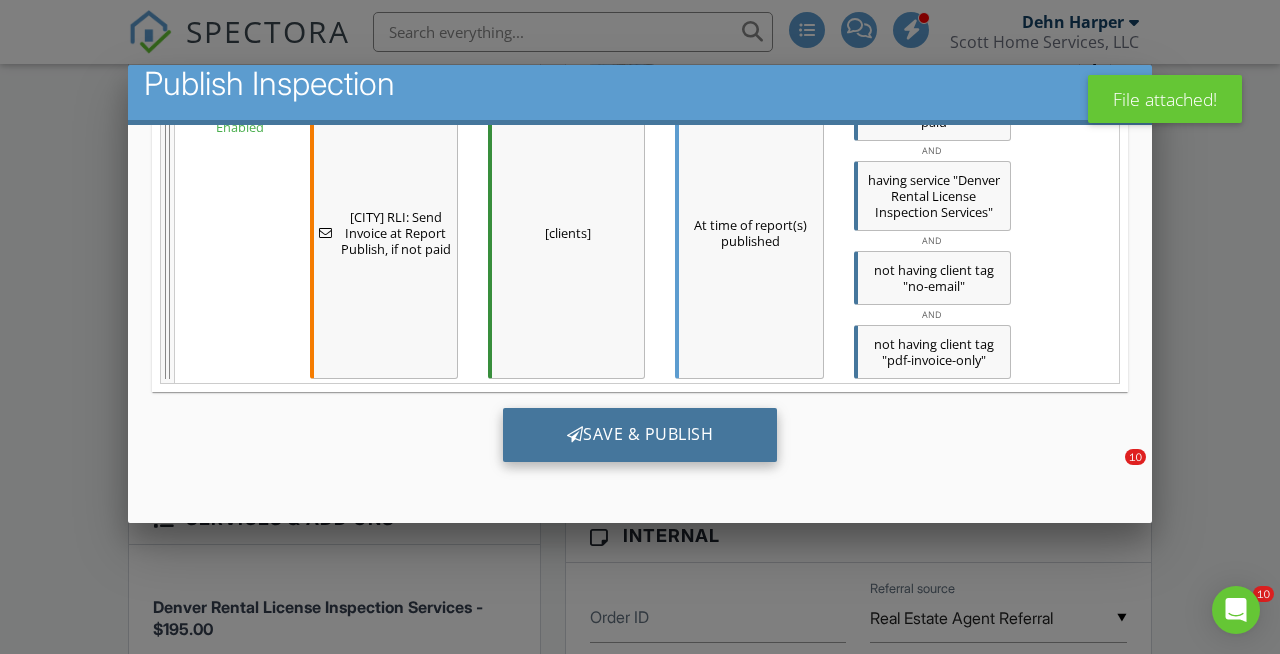 click on "Save & Publish" at bounding box center (640, 435) 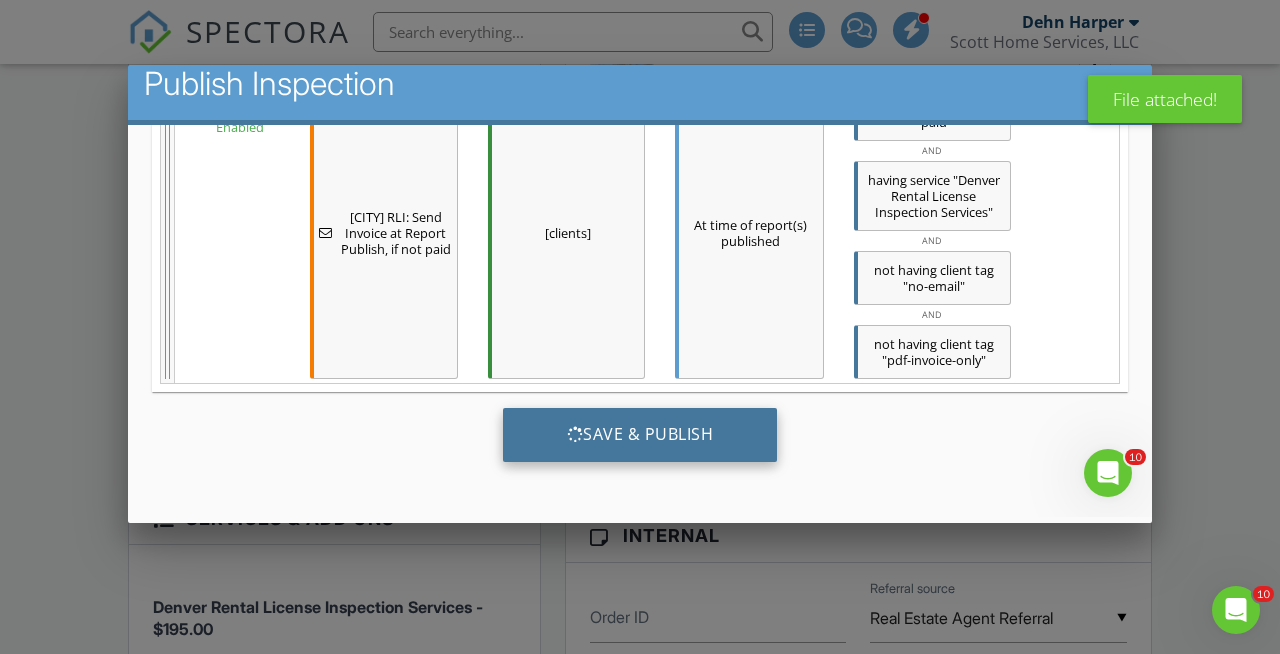 scroll, scrollTop: 0, scrollLeft: 0, axis: both 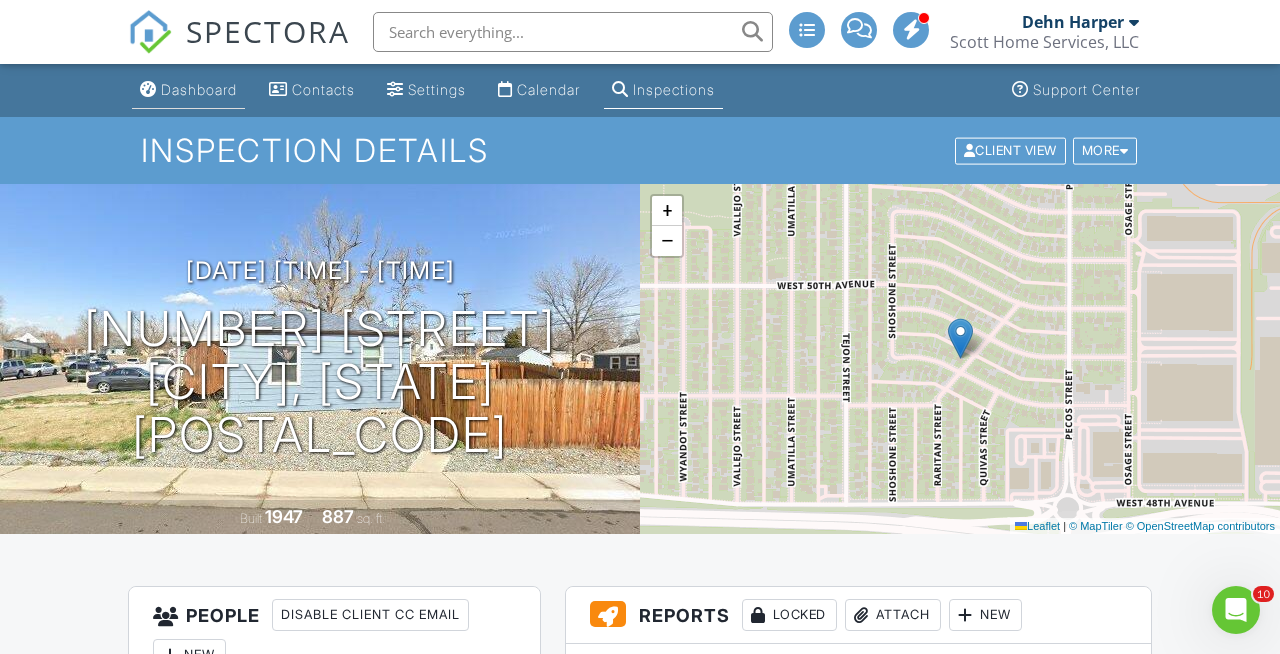 click on "Dashboard" at bounding box center [199, 89] 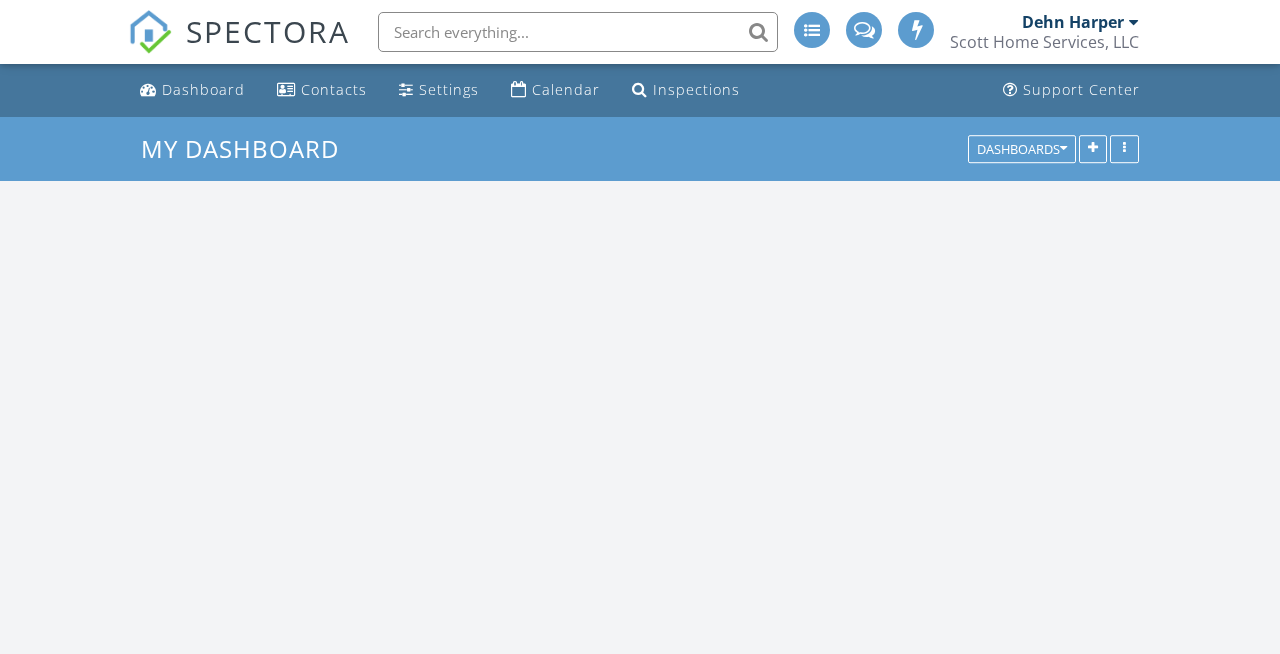 scroll, scrollTop: 0, scrollLeft: 0, axis: both 